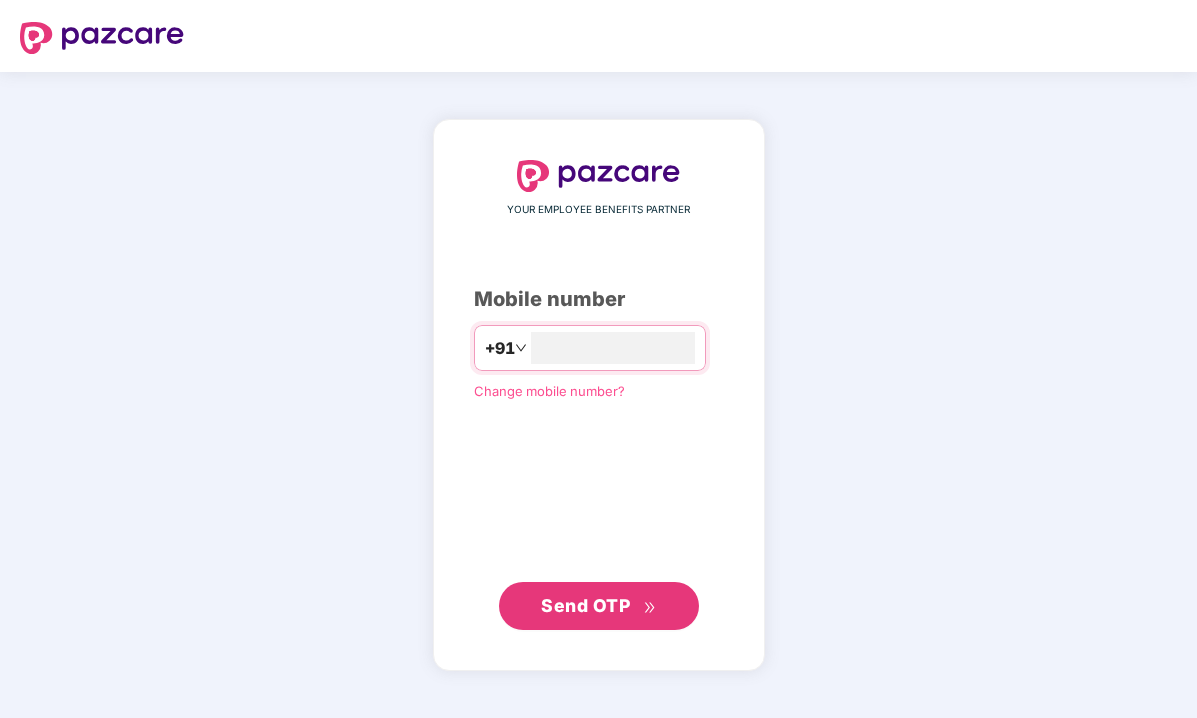 scroll, scrollTop: 0, scrollLeft: 0, axis: both 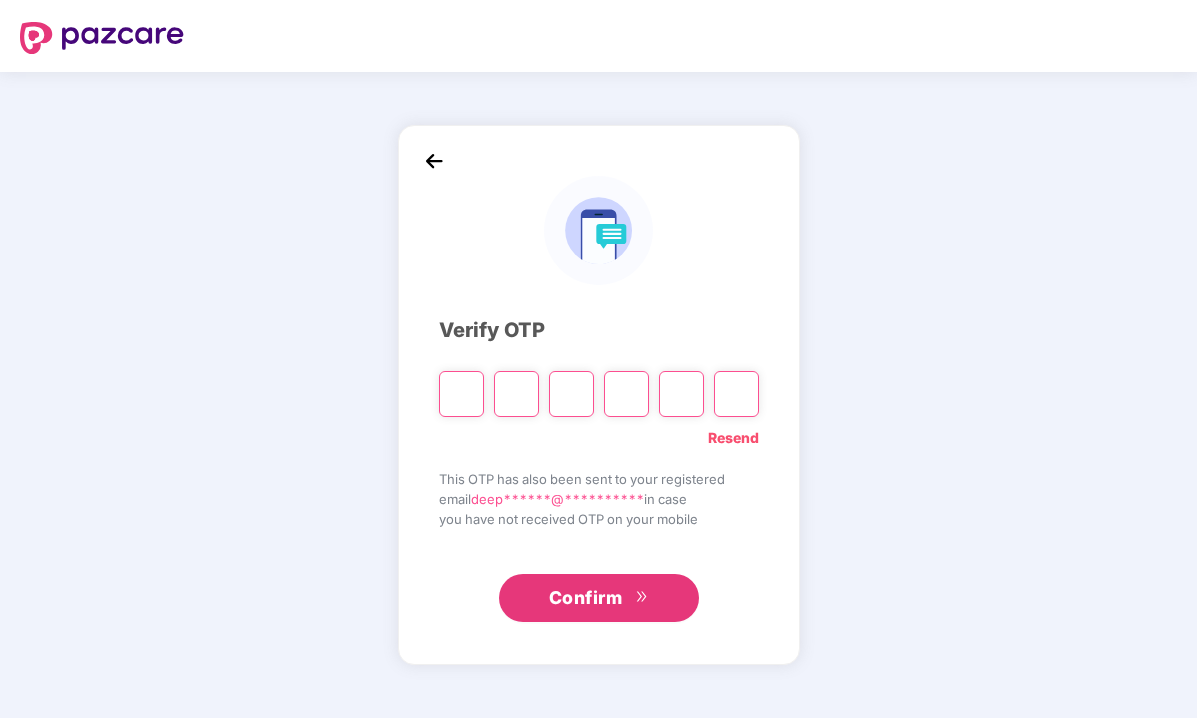 type on "*" 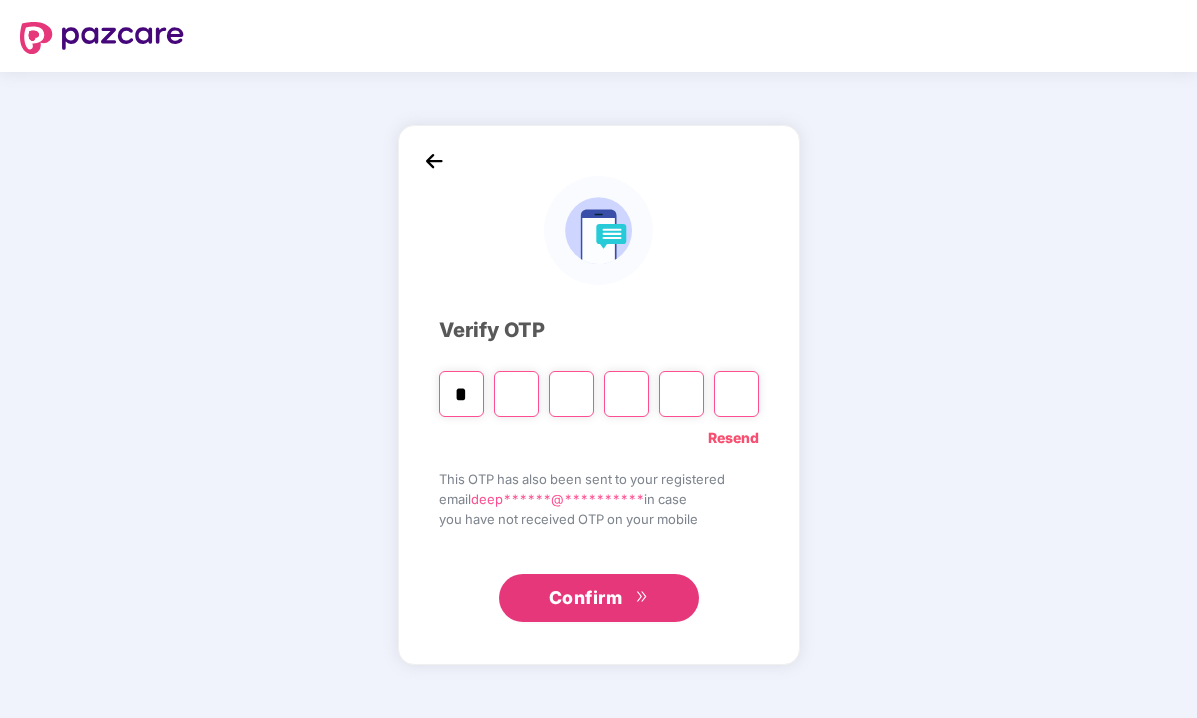 type on "*" 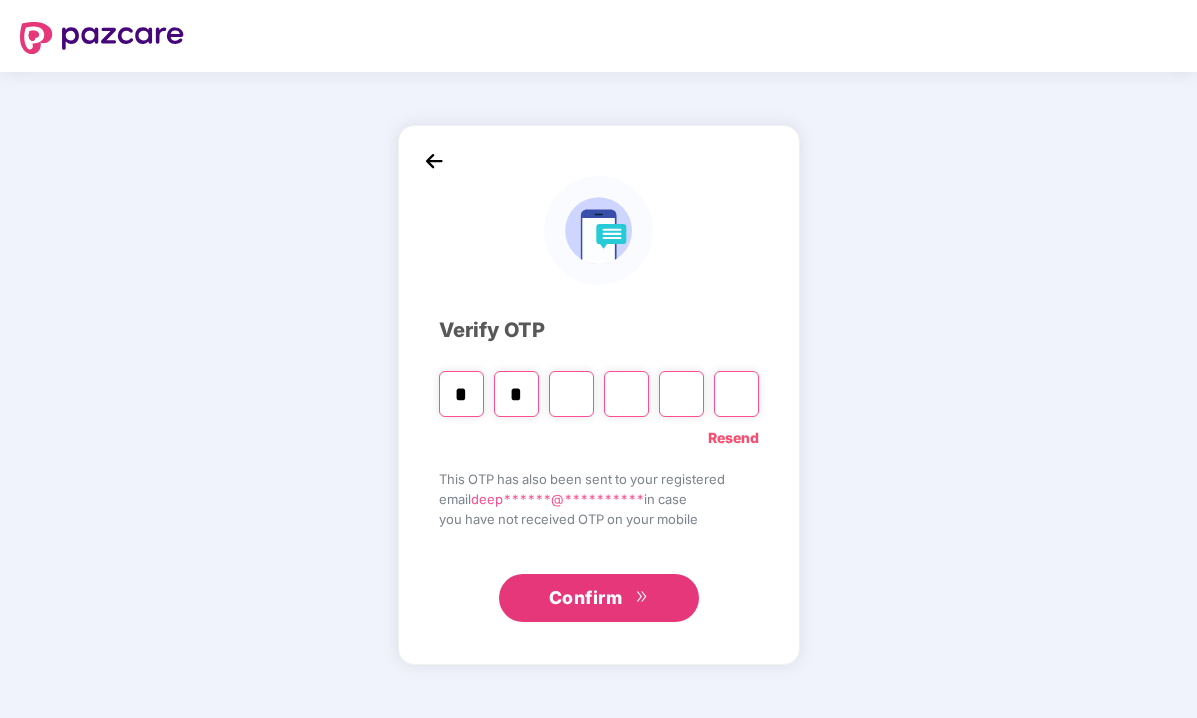 type on "*" 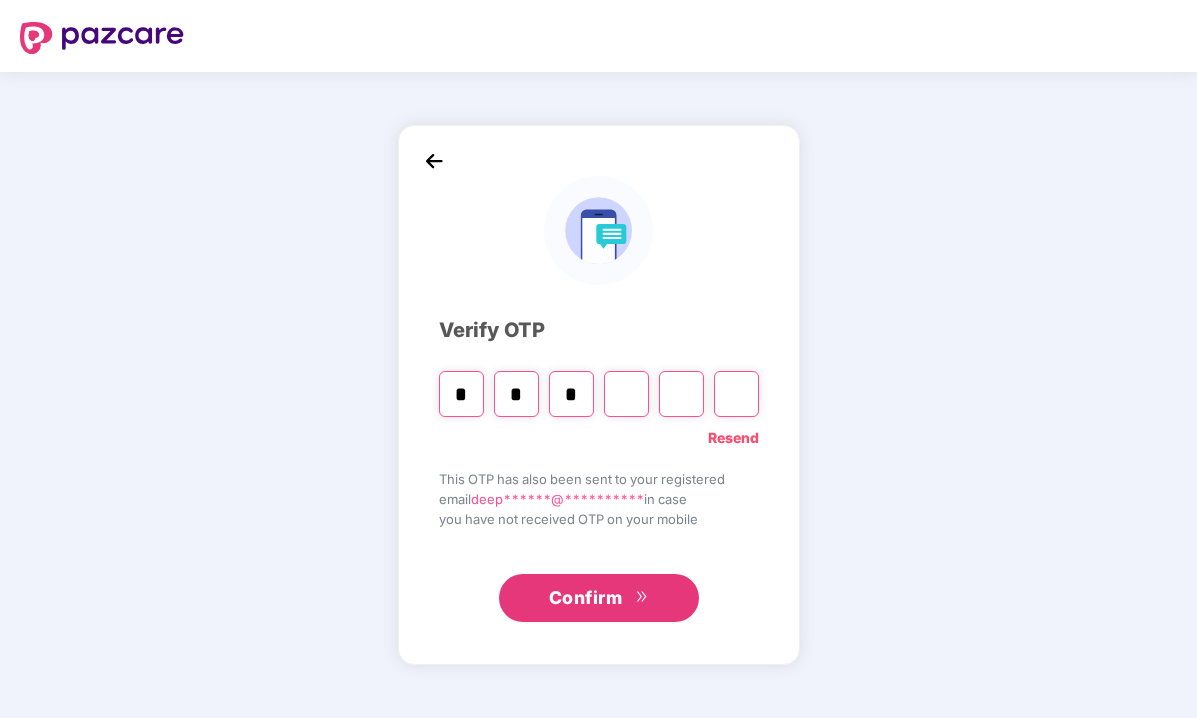 type on "*" 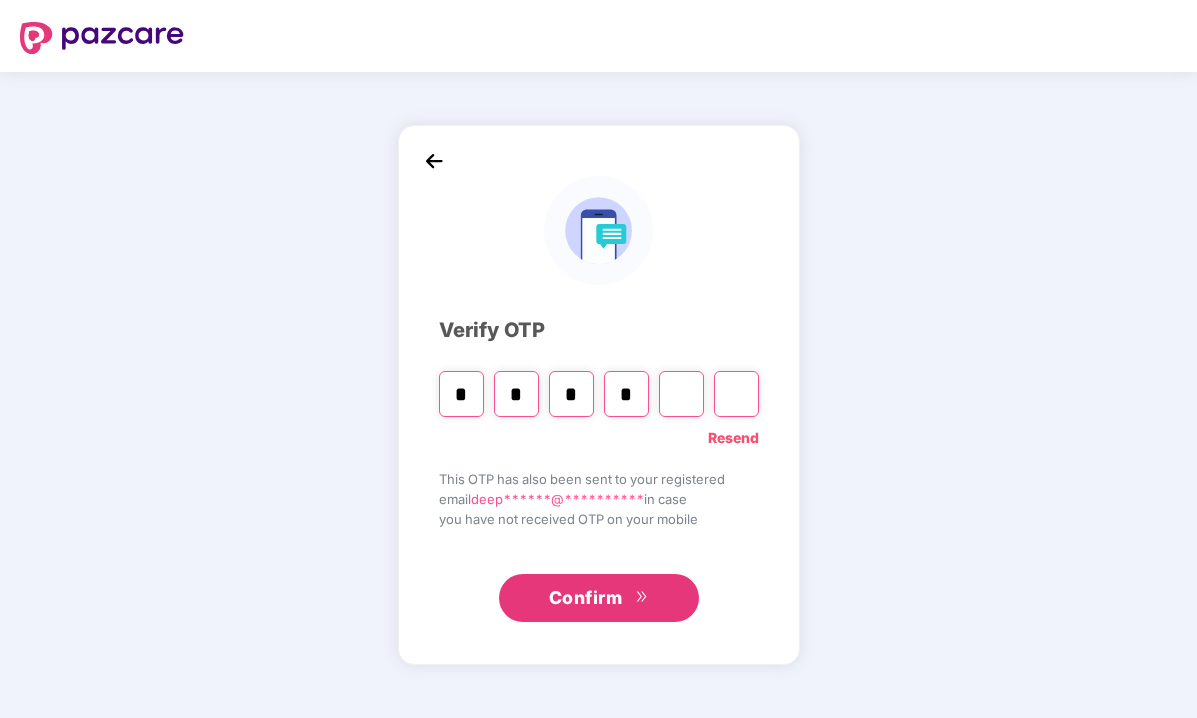 type on "*" 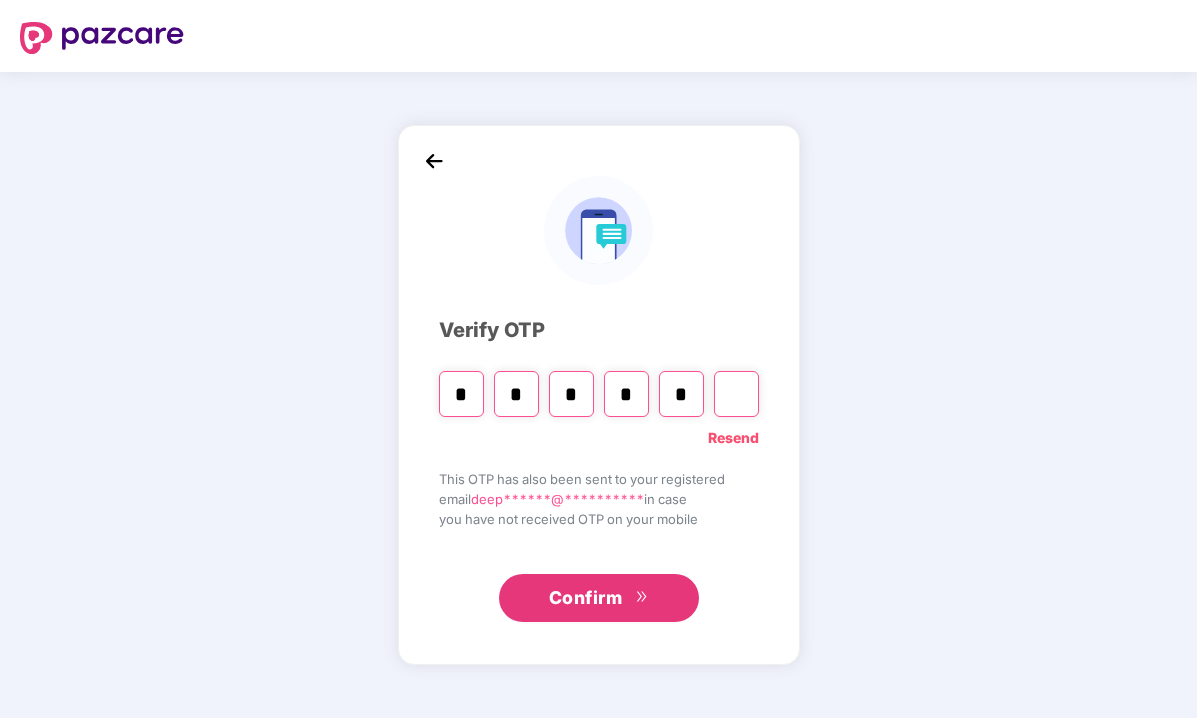 type on "*" 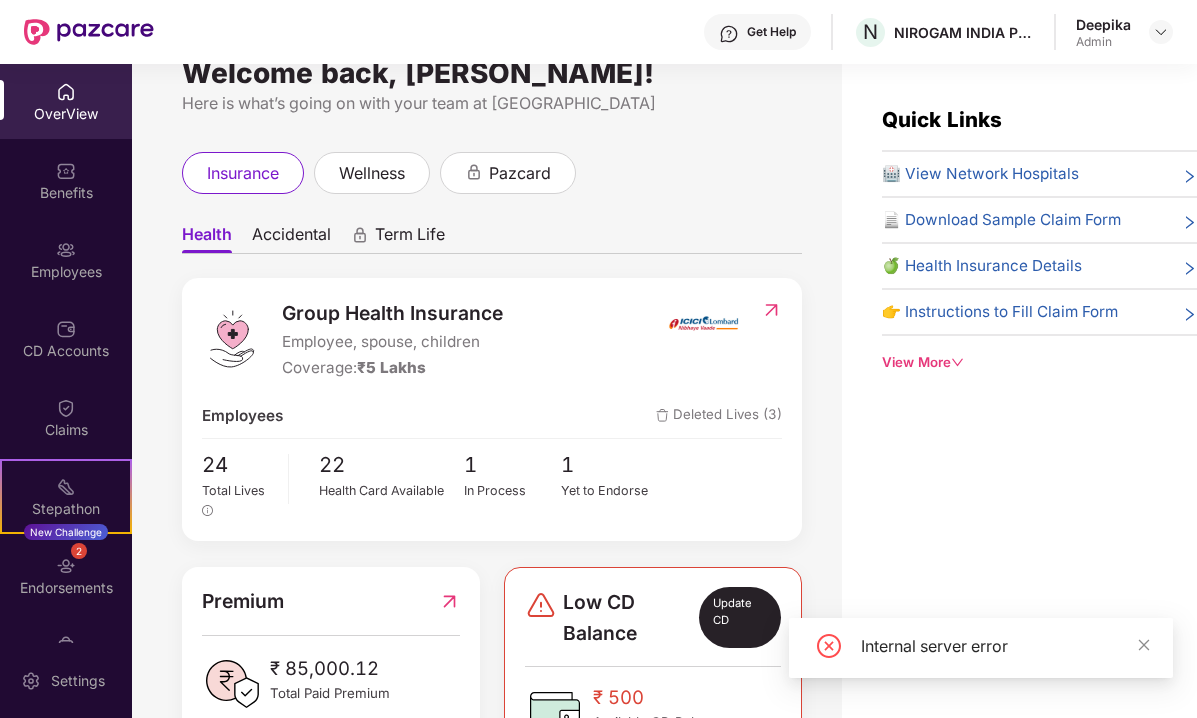 scroll, scrollTop: 118, scrollLeft: 0, axis: vertical 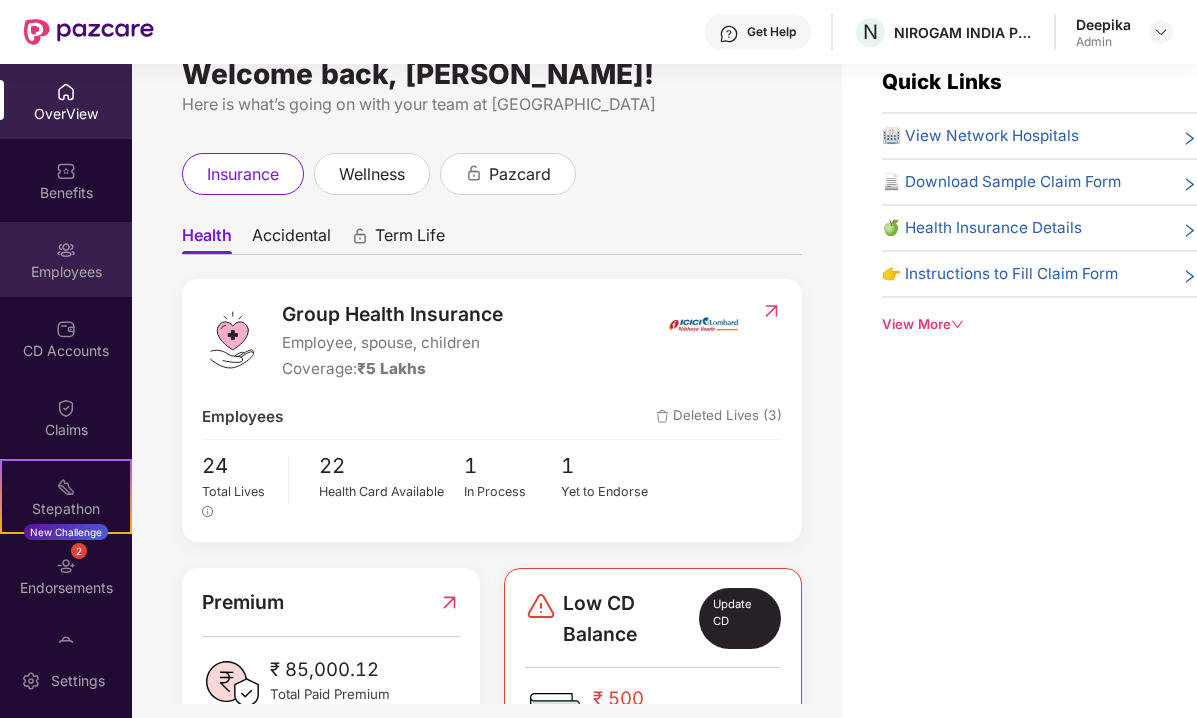click on "Employees" at bounding box center (66, 272) 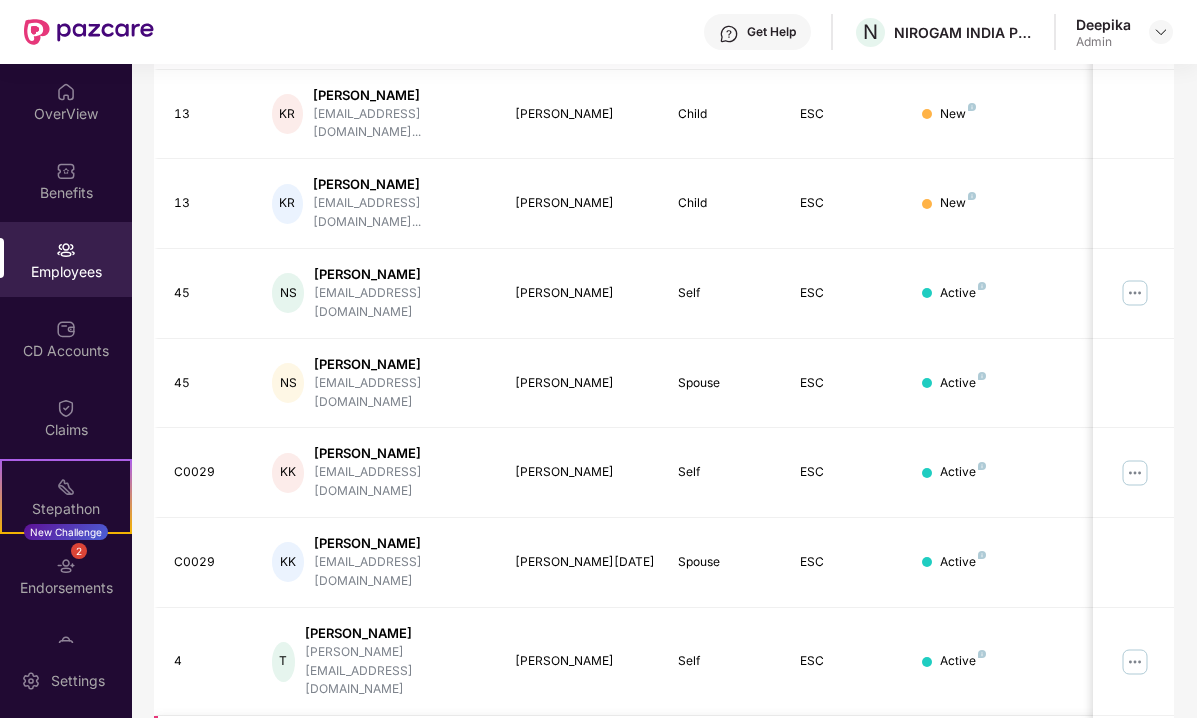 scroll, scrollTop: 63, scrollLeft: 0, axis: vertical 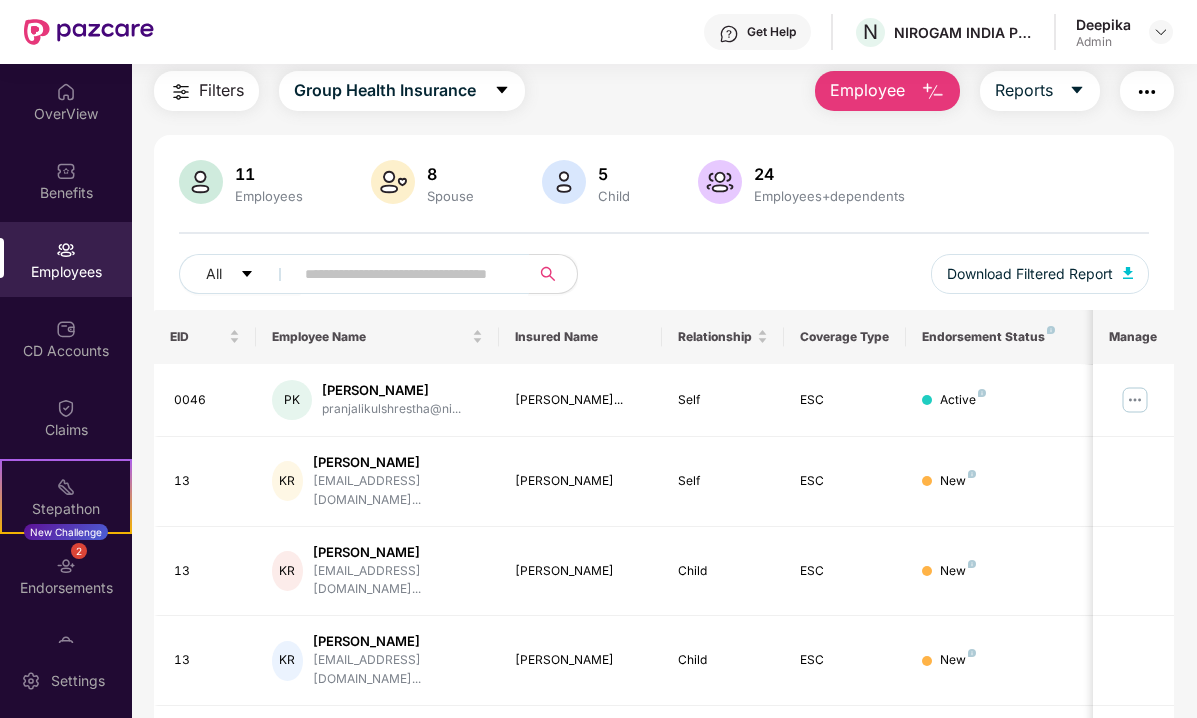 click at bounding box center (403, 274) 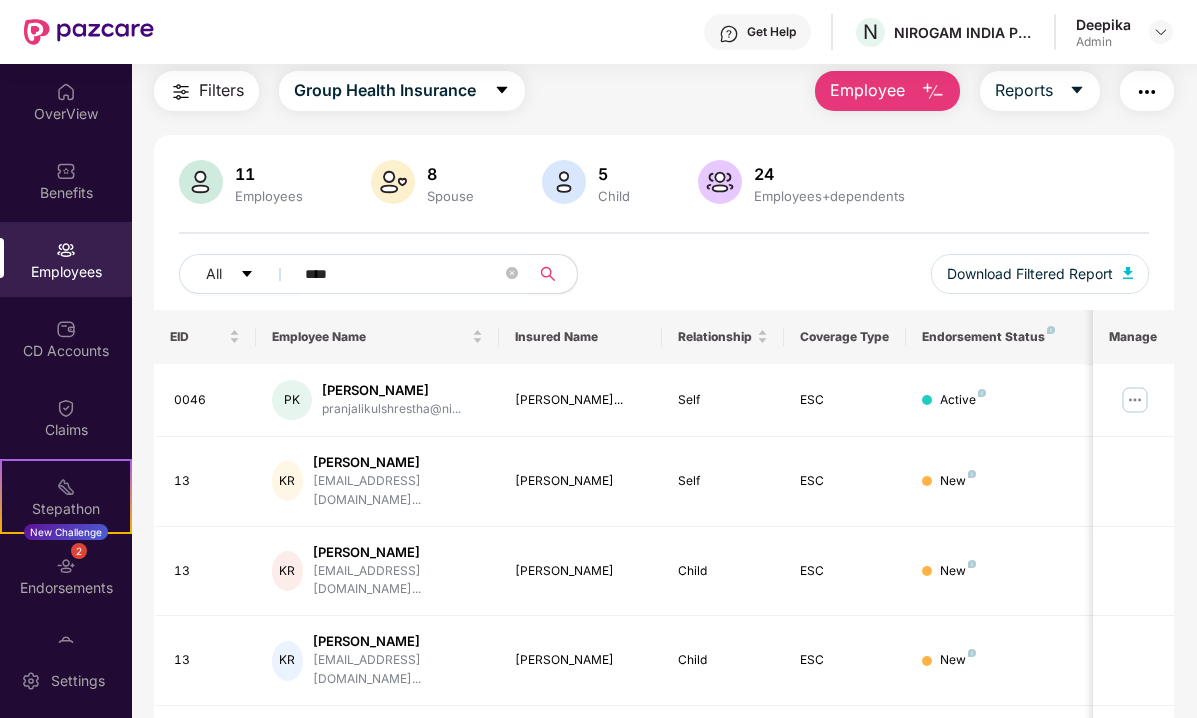 type on "*****" 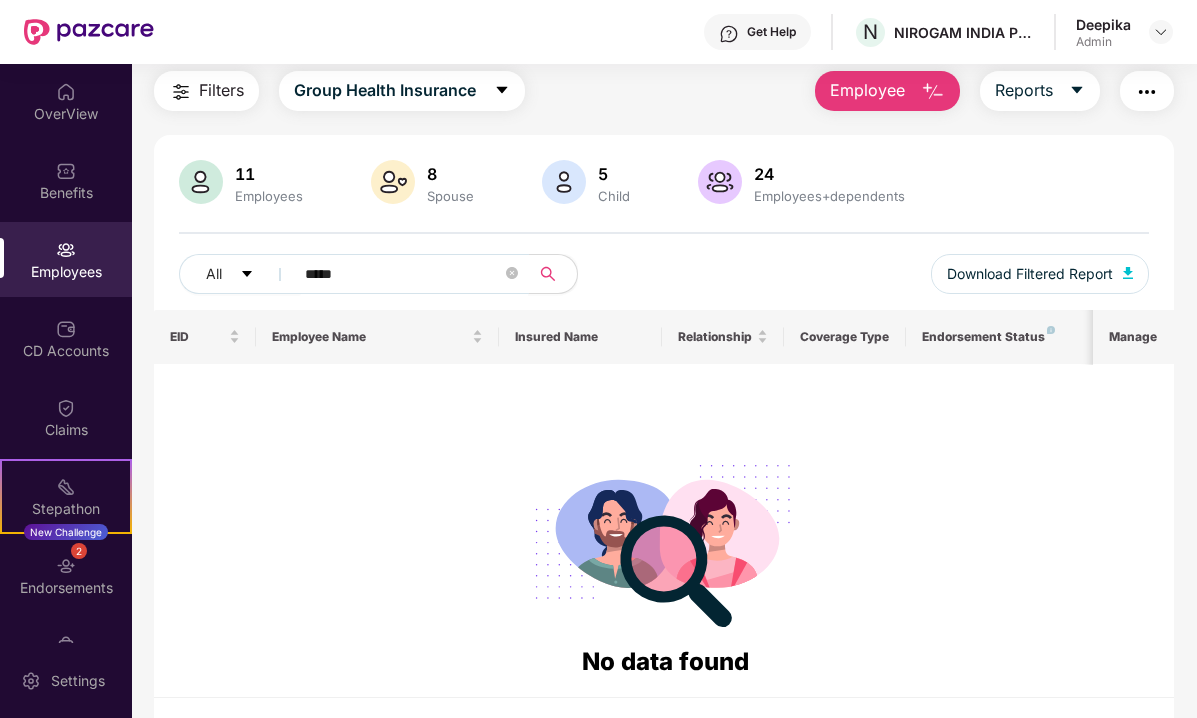 drag, startPoint x: 313, startPoint y: 276, endPoint x: 298, endPoint y: 275, distance: 15.033297 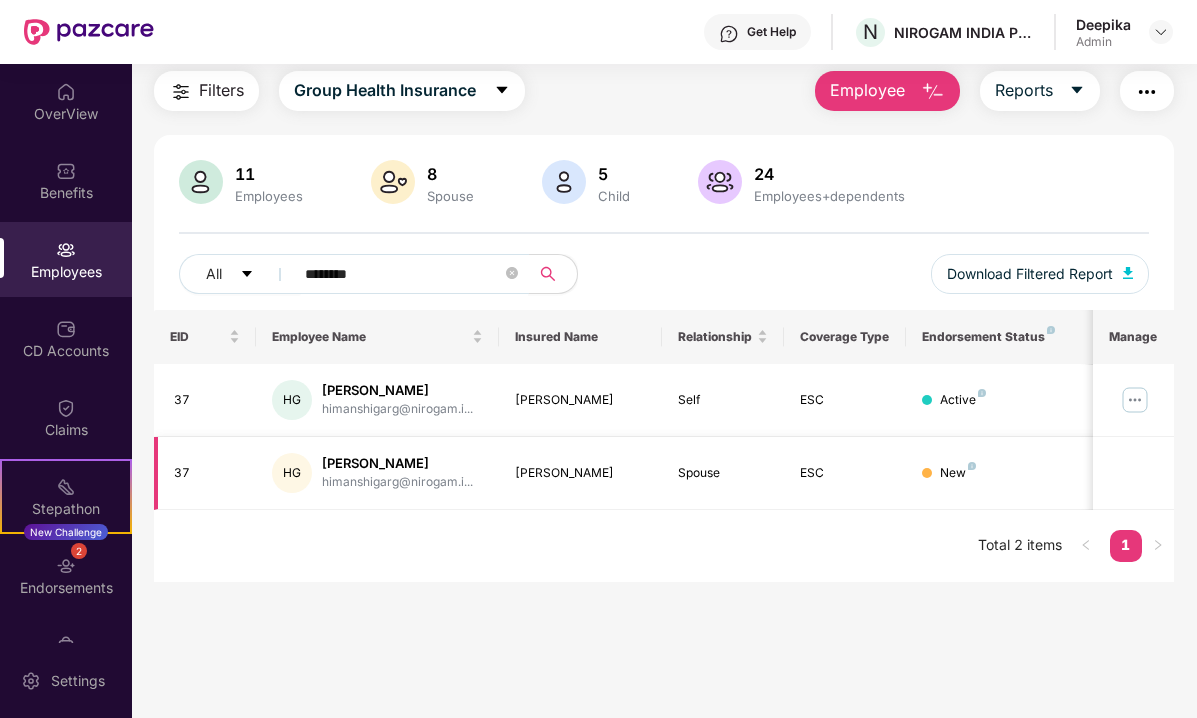 type on "********" 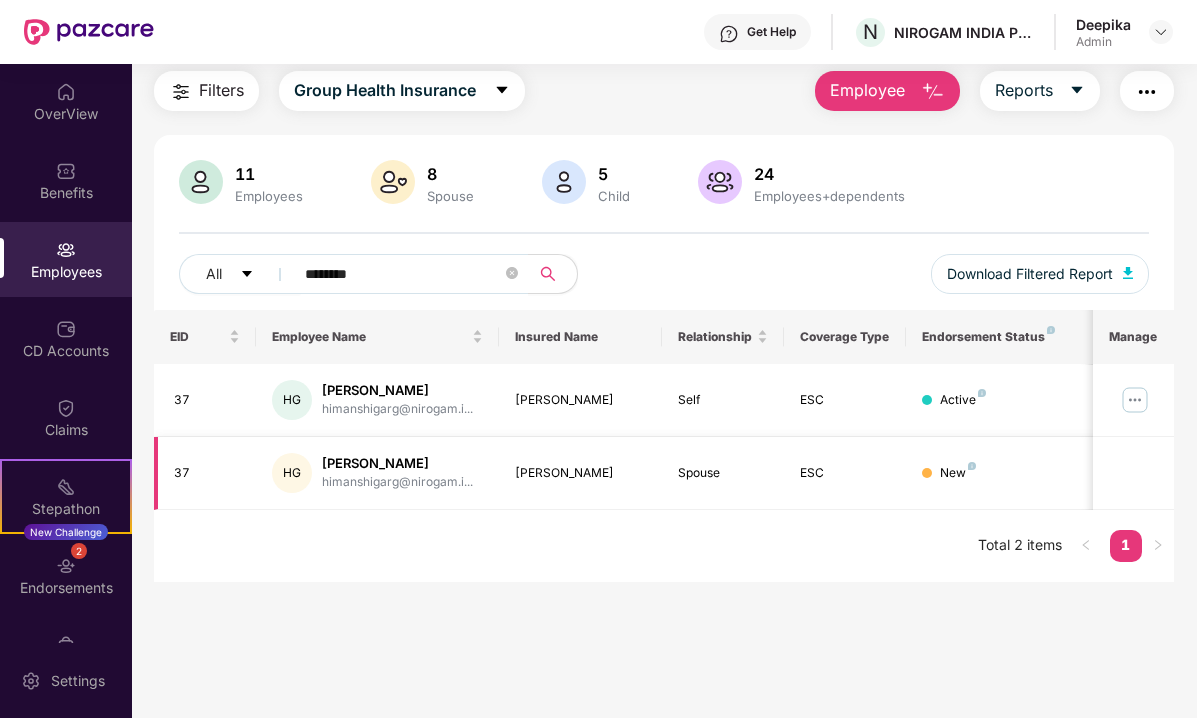 click on "HG" at bounding box center (292, 473) 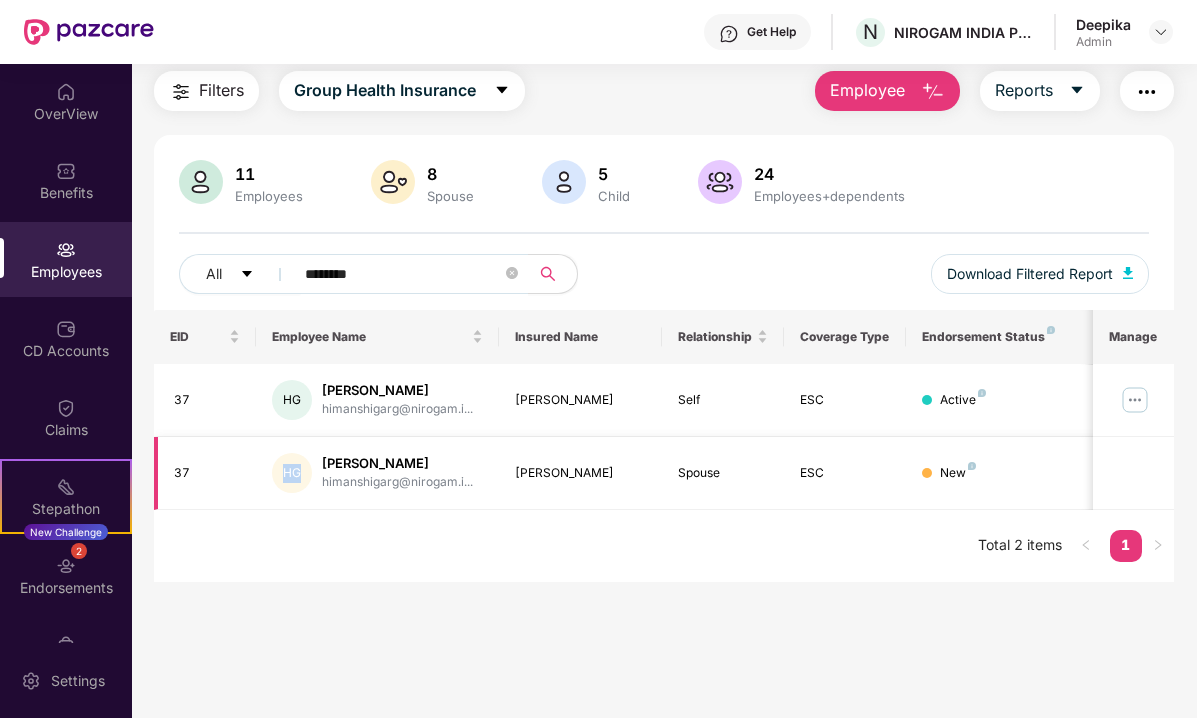 click on "HG" at bounding box center (292, 473) 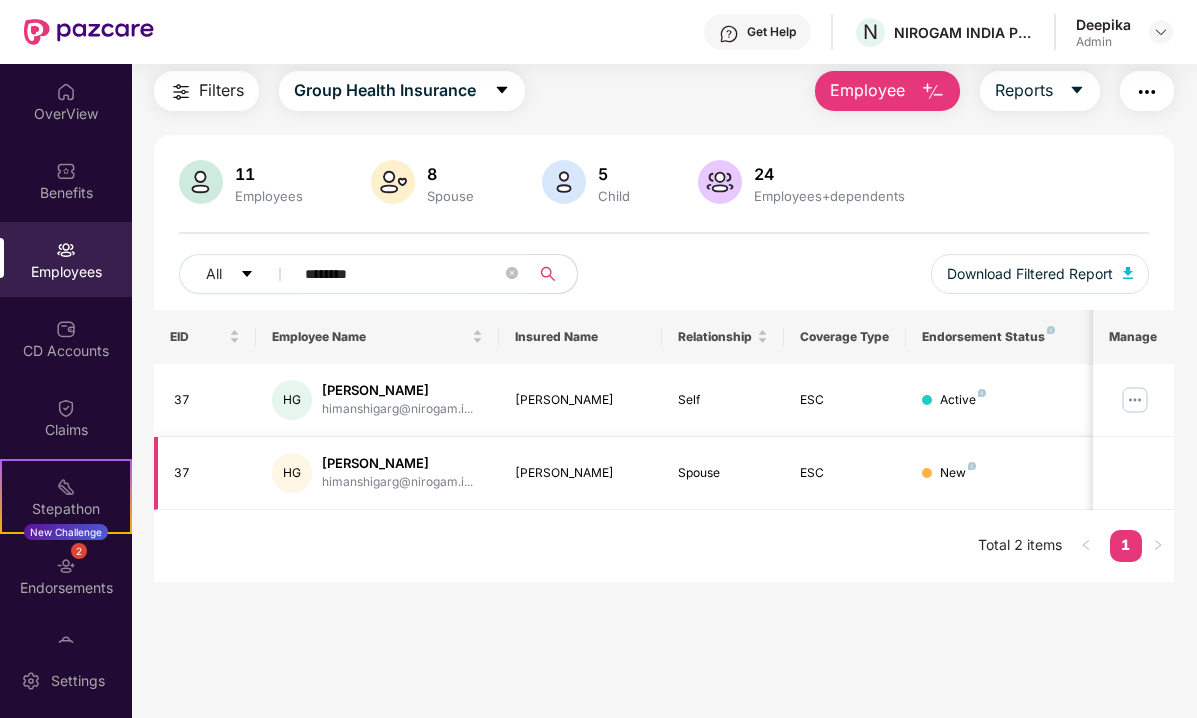 click on "New" at bounding box center (958, 473) 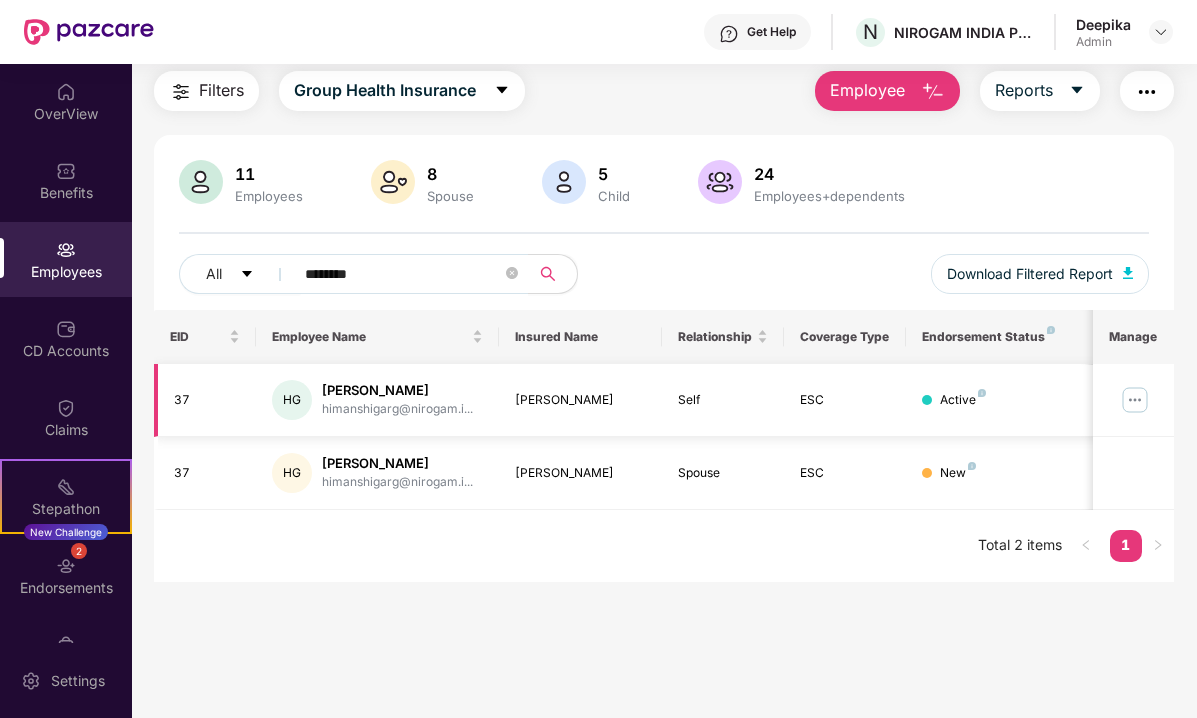click at bounding box center (1135, 400) 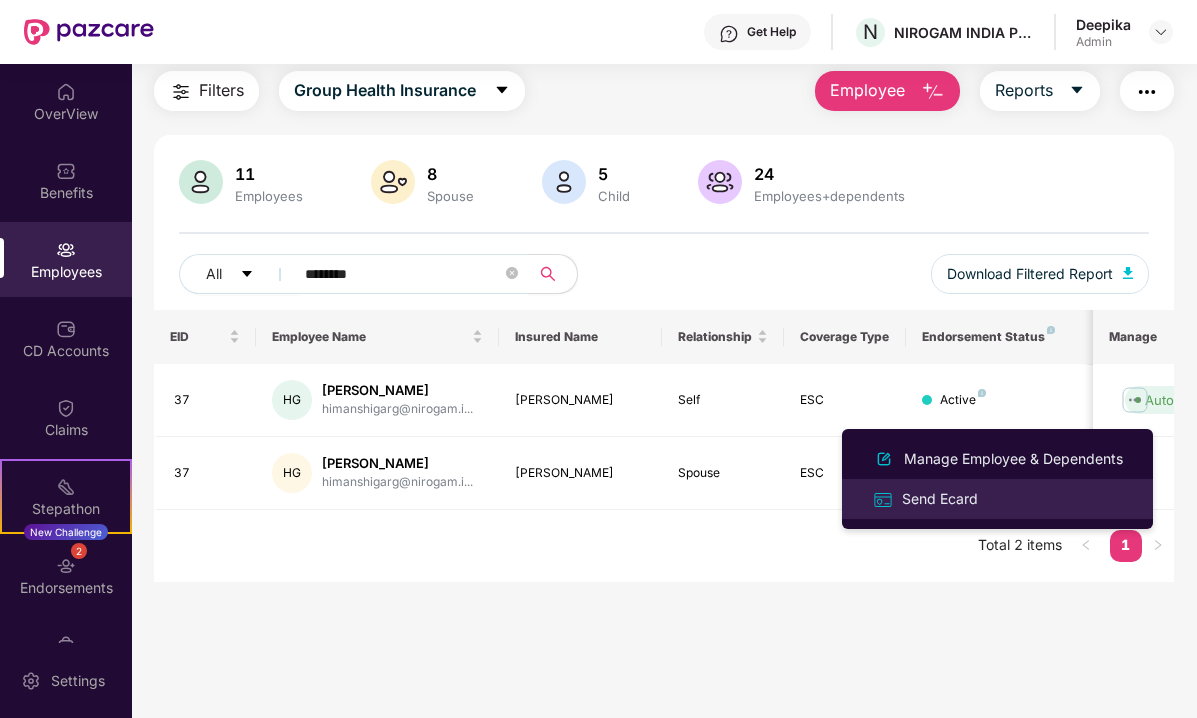 click on "Send Ecard" at bounding box center (940, 499) 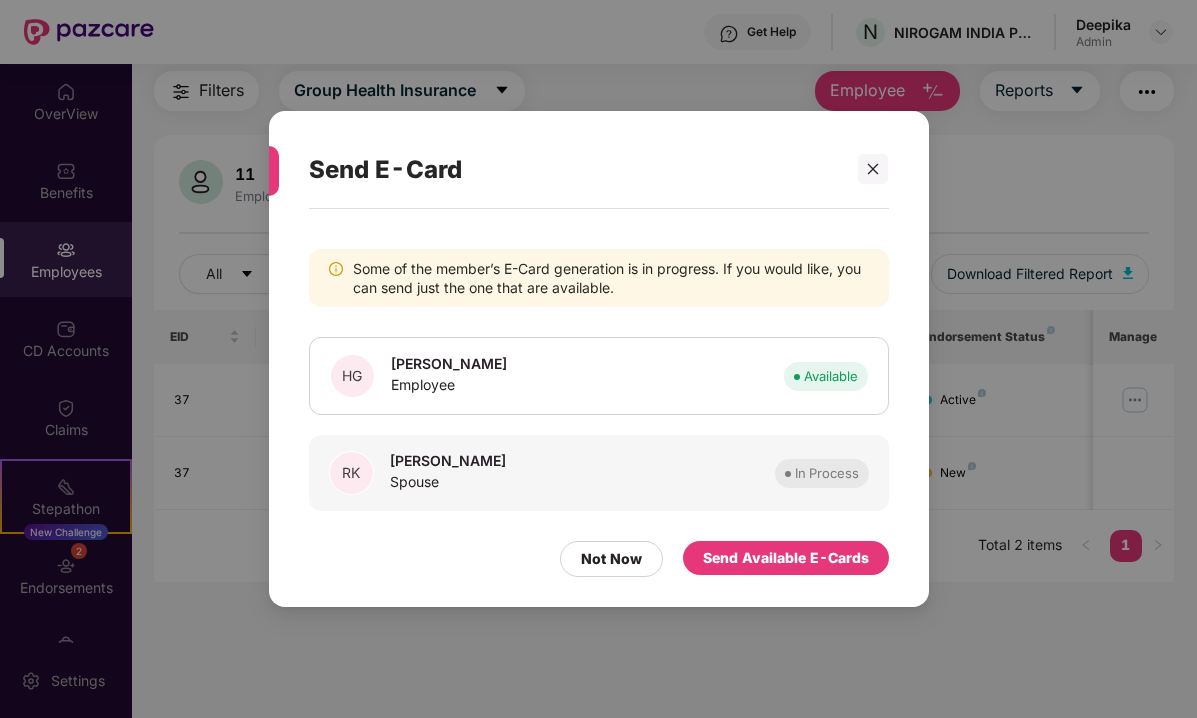 click on "RK [PERSON_NAME] Spouse In Process" at bounding box center (599, 473) 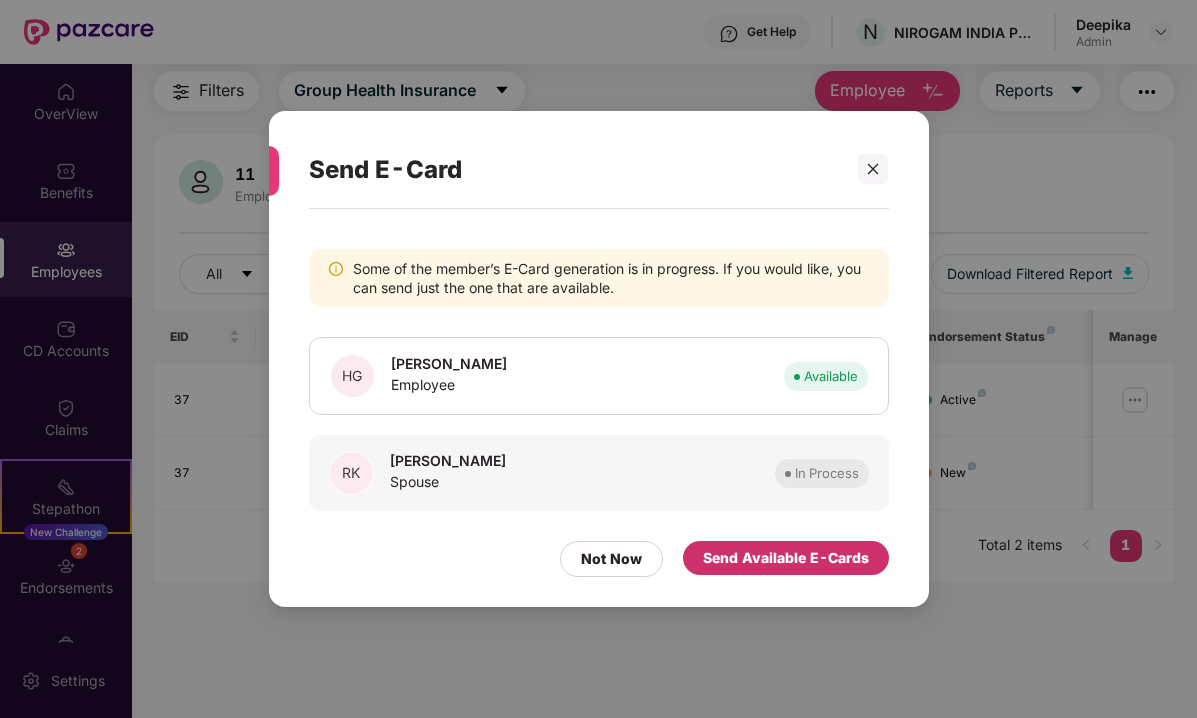 click on "Send Available E-Cards" at bounding box center (786, 558) 